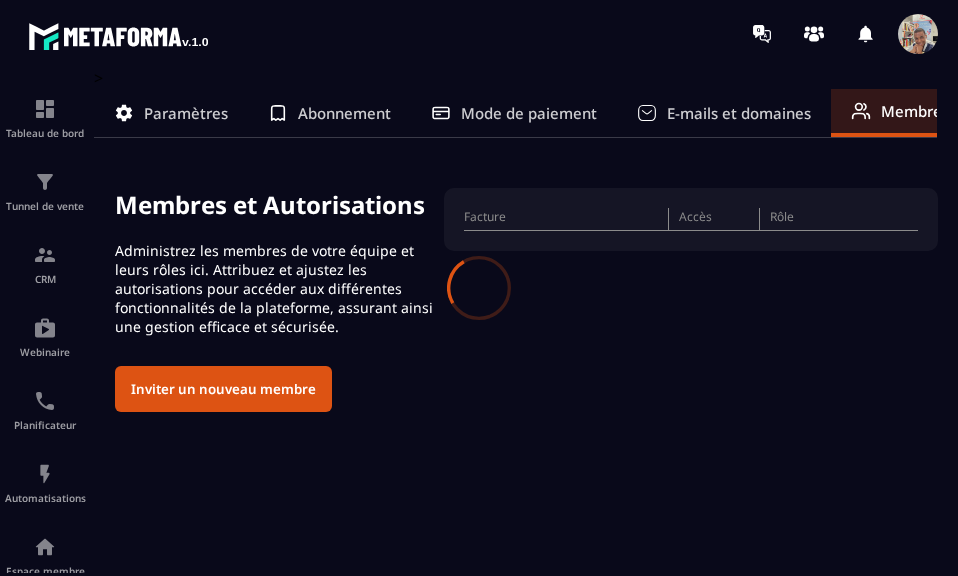 scroll, scrollTop: 0, scrollLeft: 0, axis: both 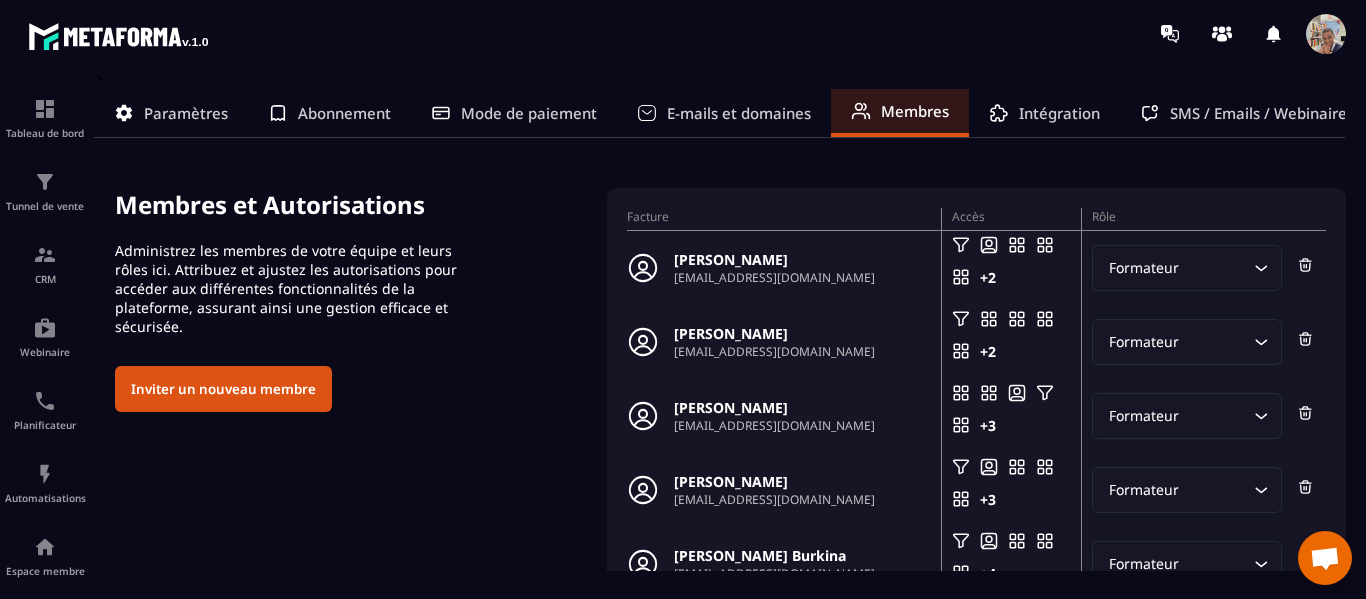 click on "Inviter un nouveau membre" at bounding box center [223, 389] 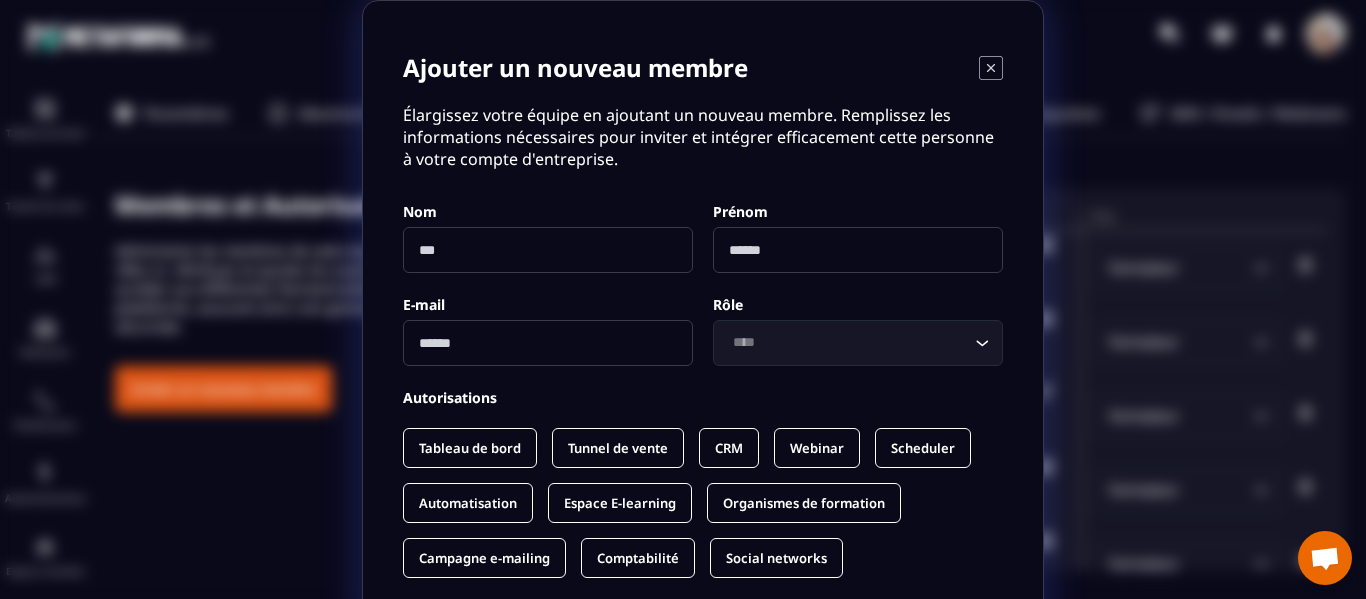 click at bounding box center [548, 250] 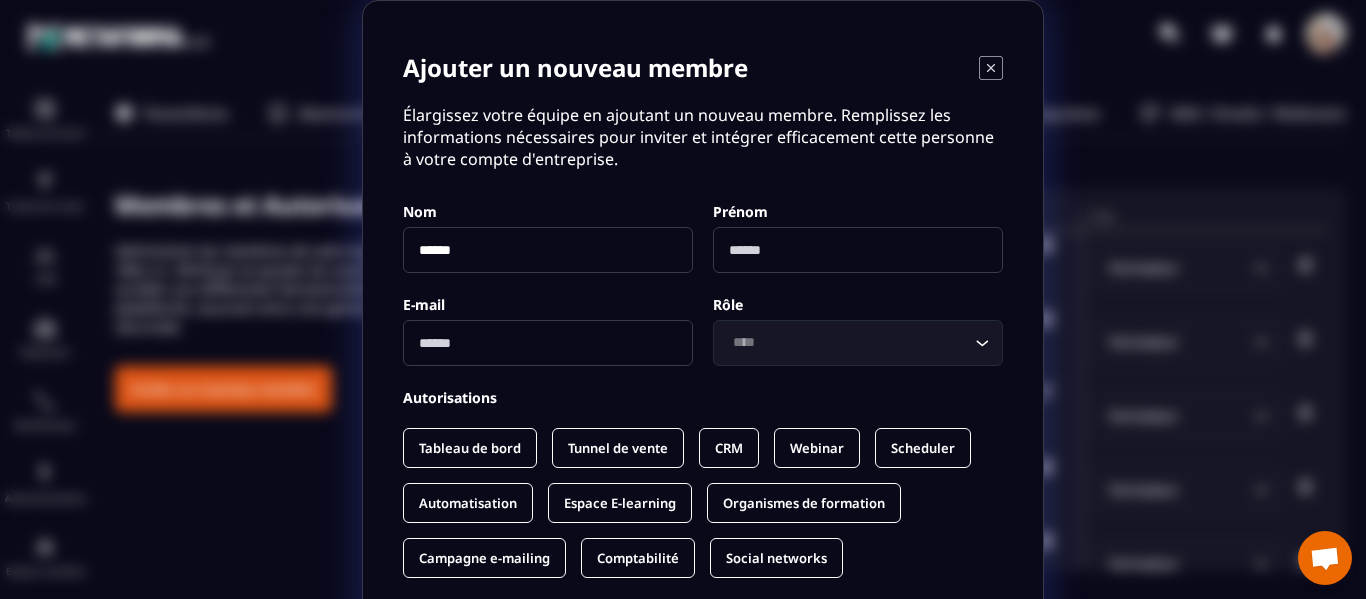 type on "******" 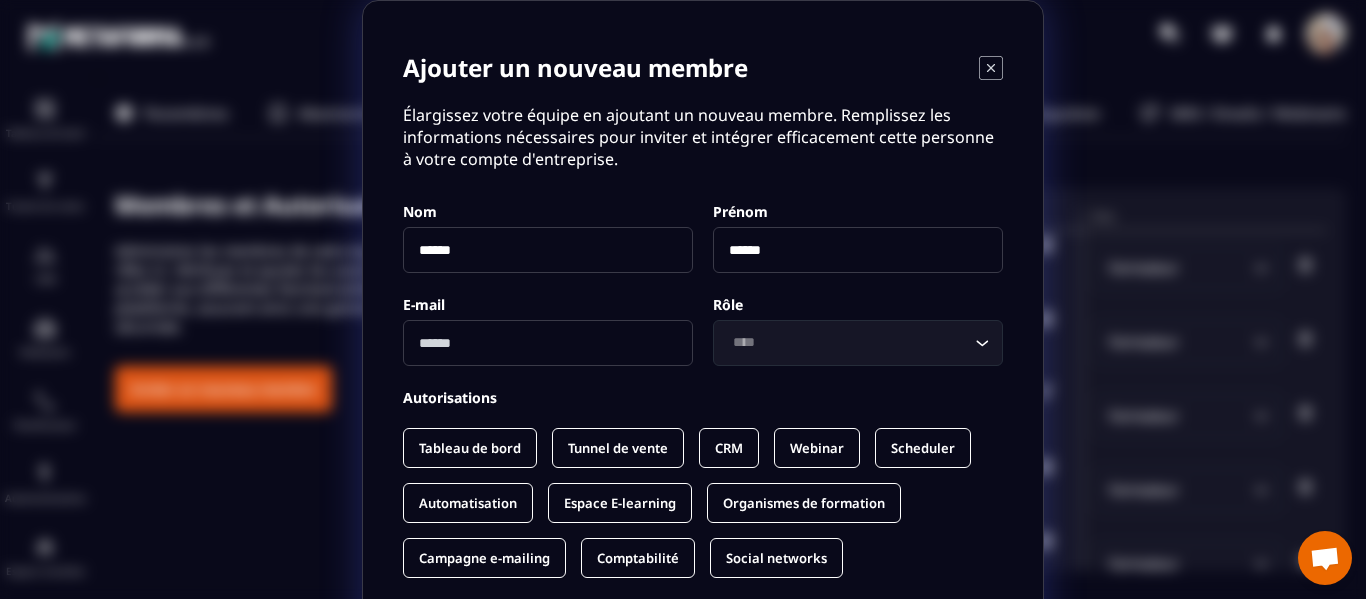 type on "******" 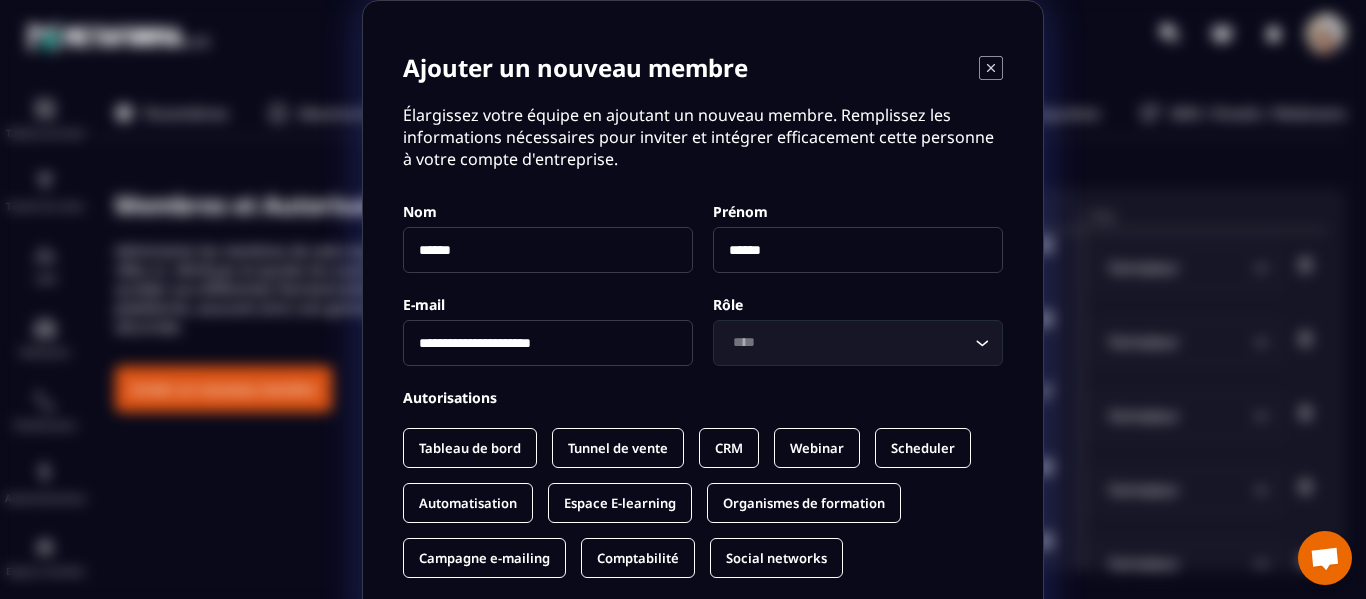 type on "**********" 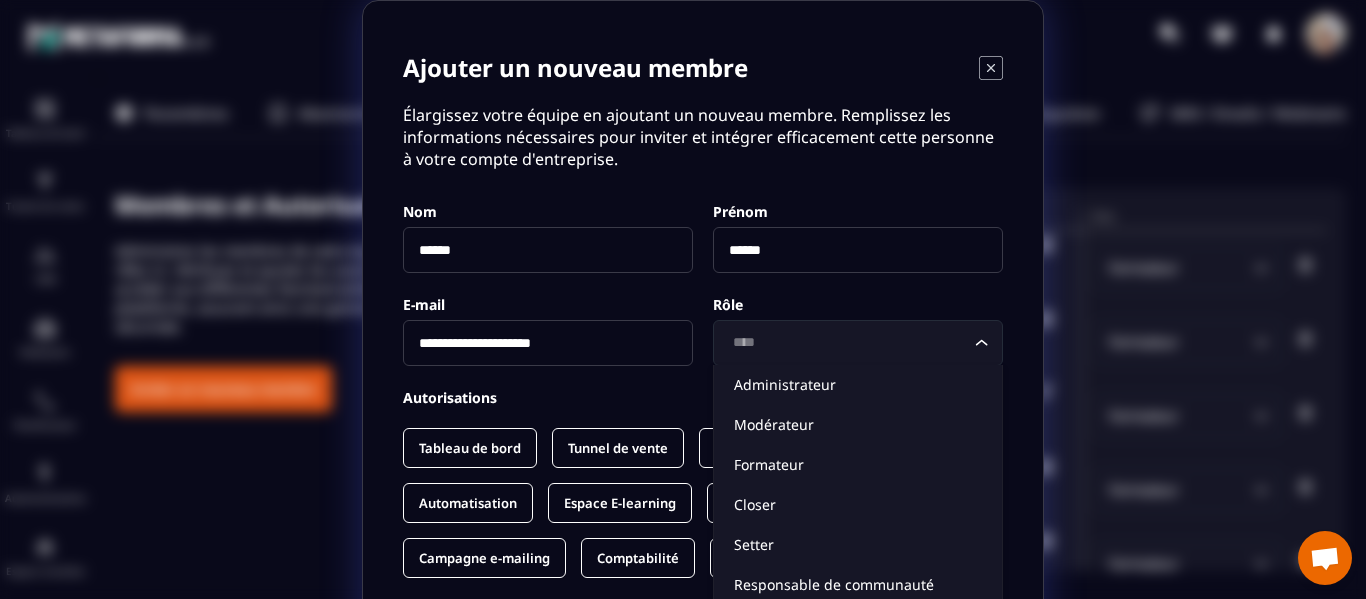 click on "Loading..." 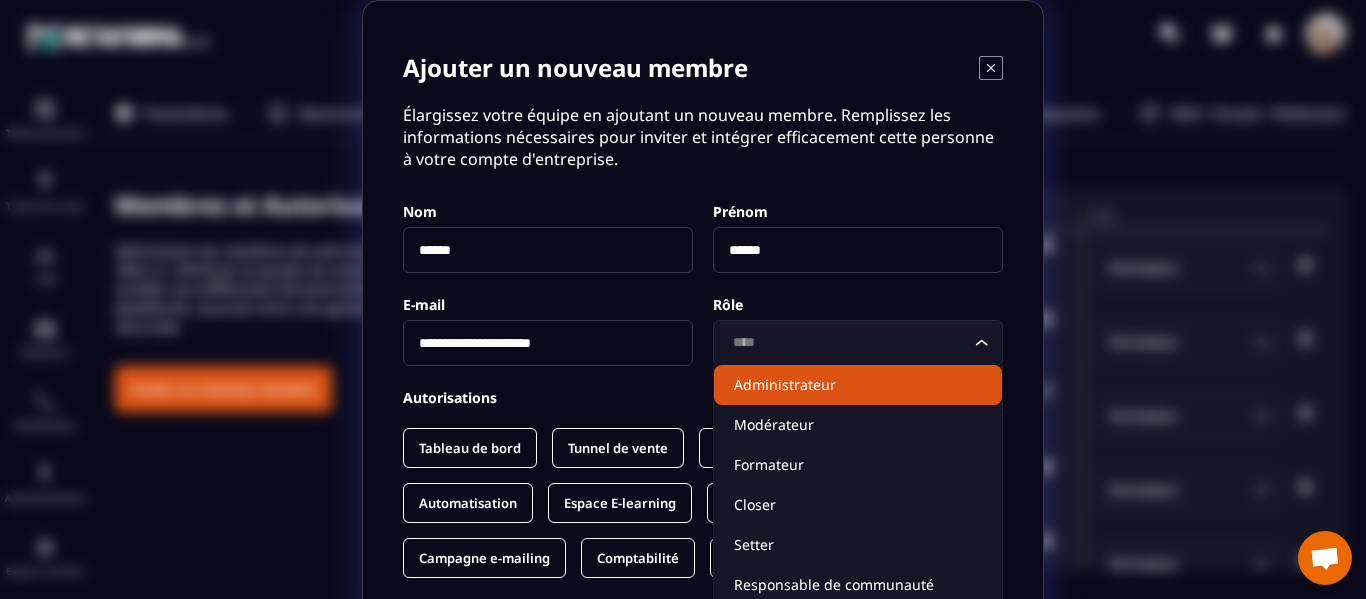 click on "Administrateur" 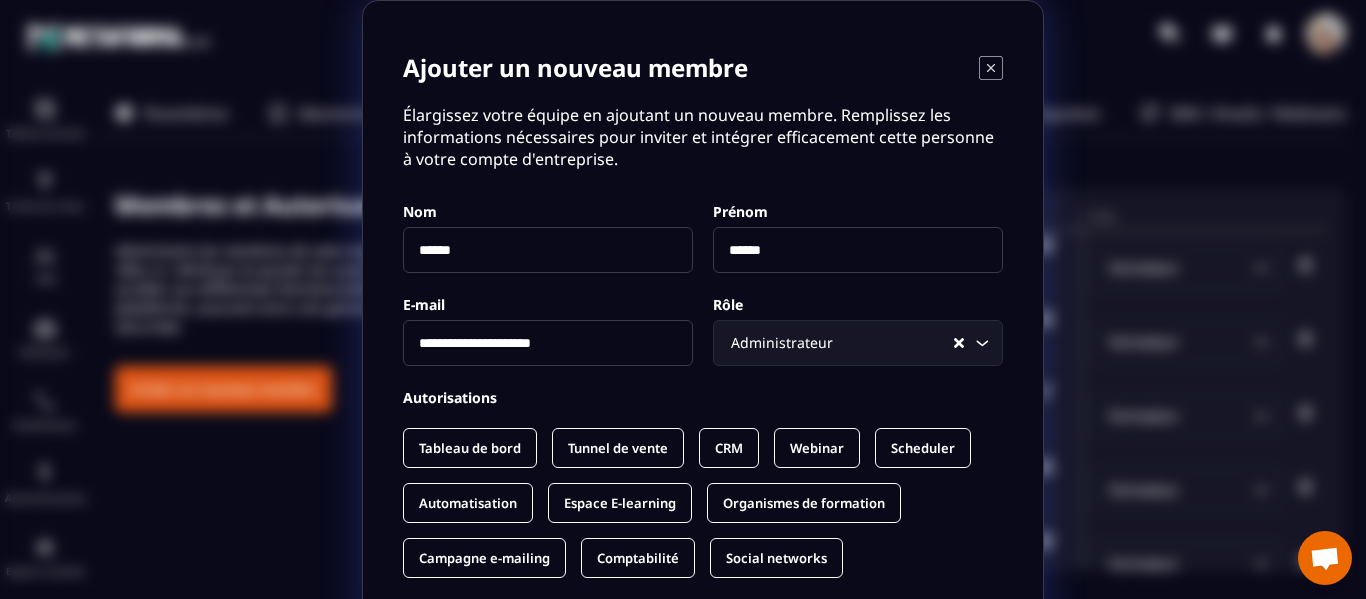 click on "Tunnel de vente" at bounding box center (618, 448) 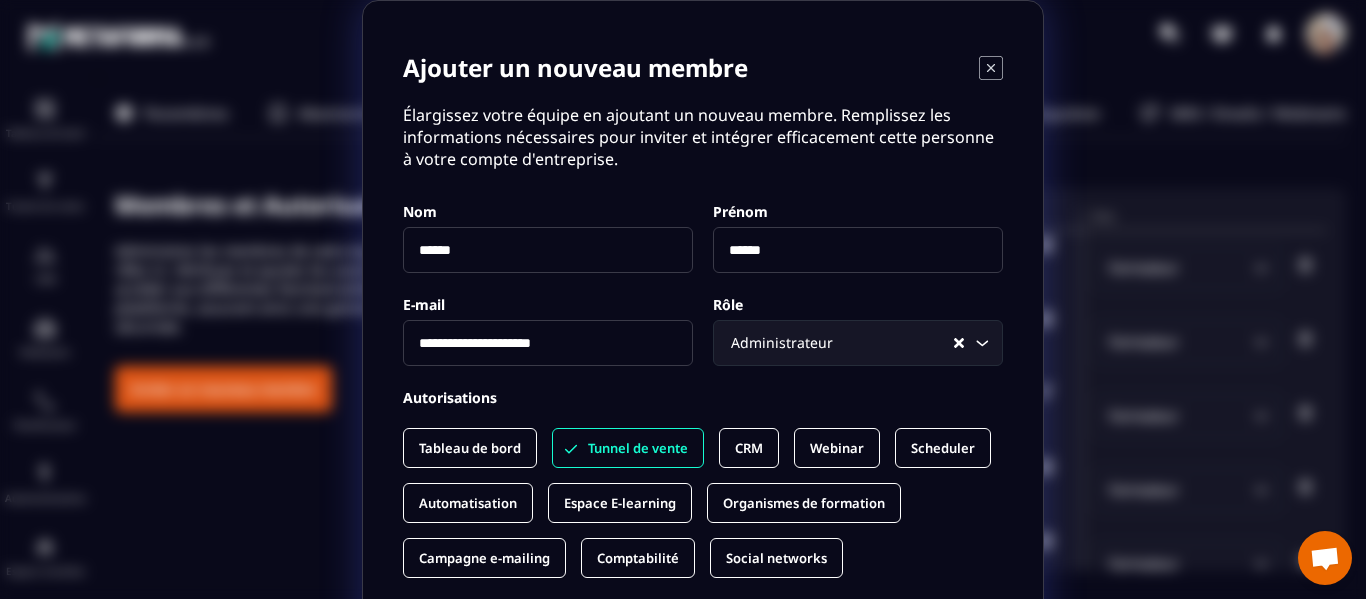 click on "CRM" at bounding box center (749, 448) 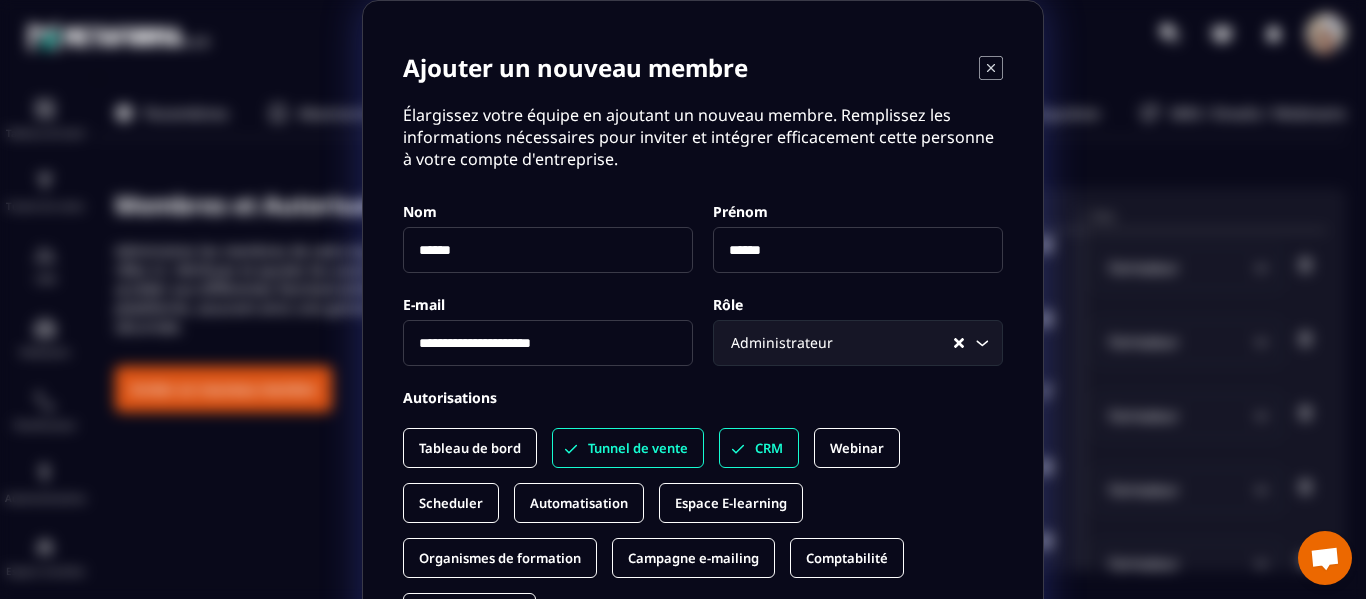 click on "Webinar" at bounding box center (857, 448) 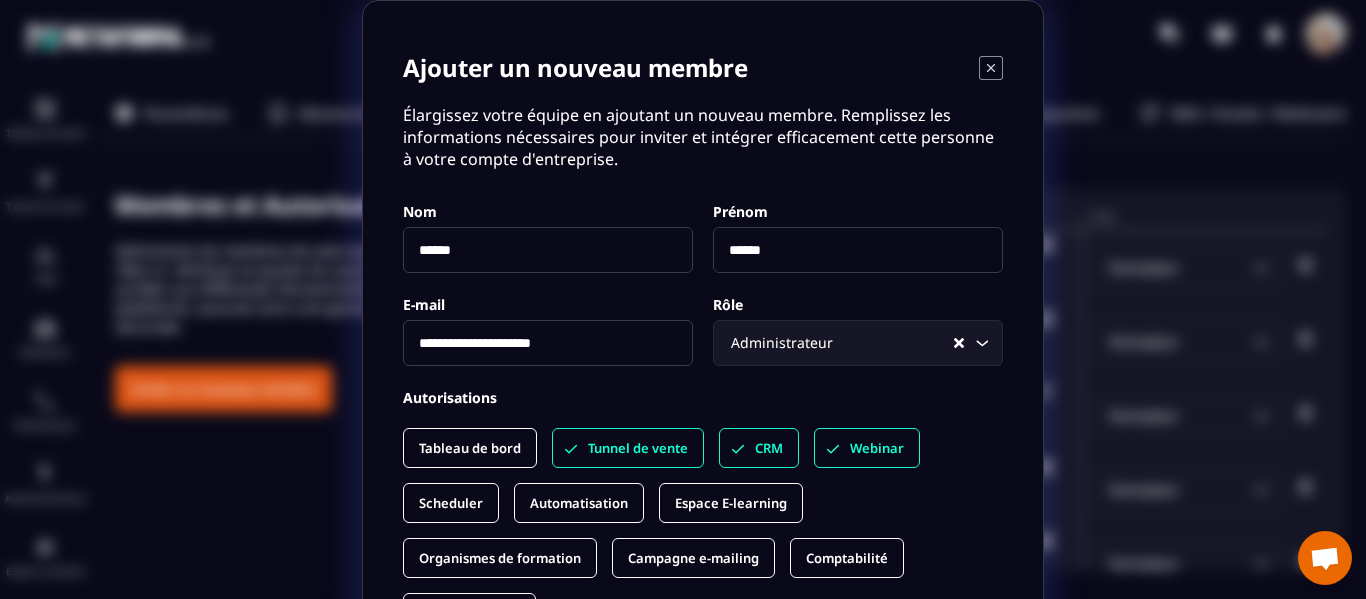 click on "Scheduler" at bounding box center [451, 503] 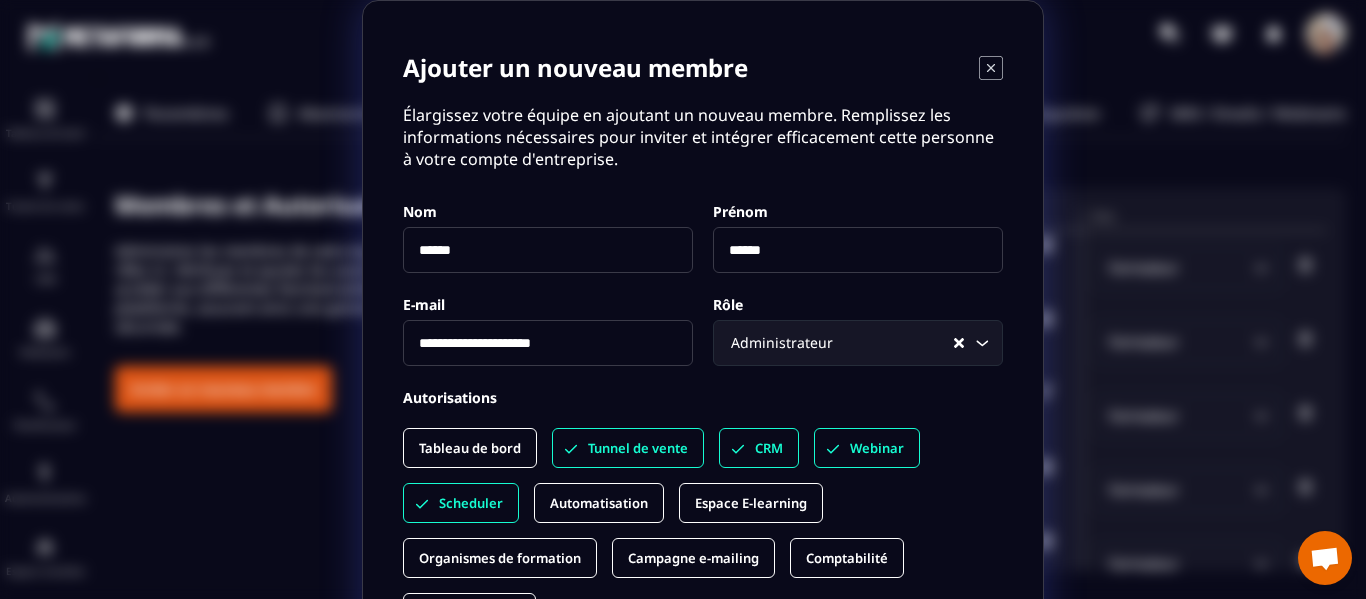 click on "Automatisation" at bounding box center [599, 503] 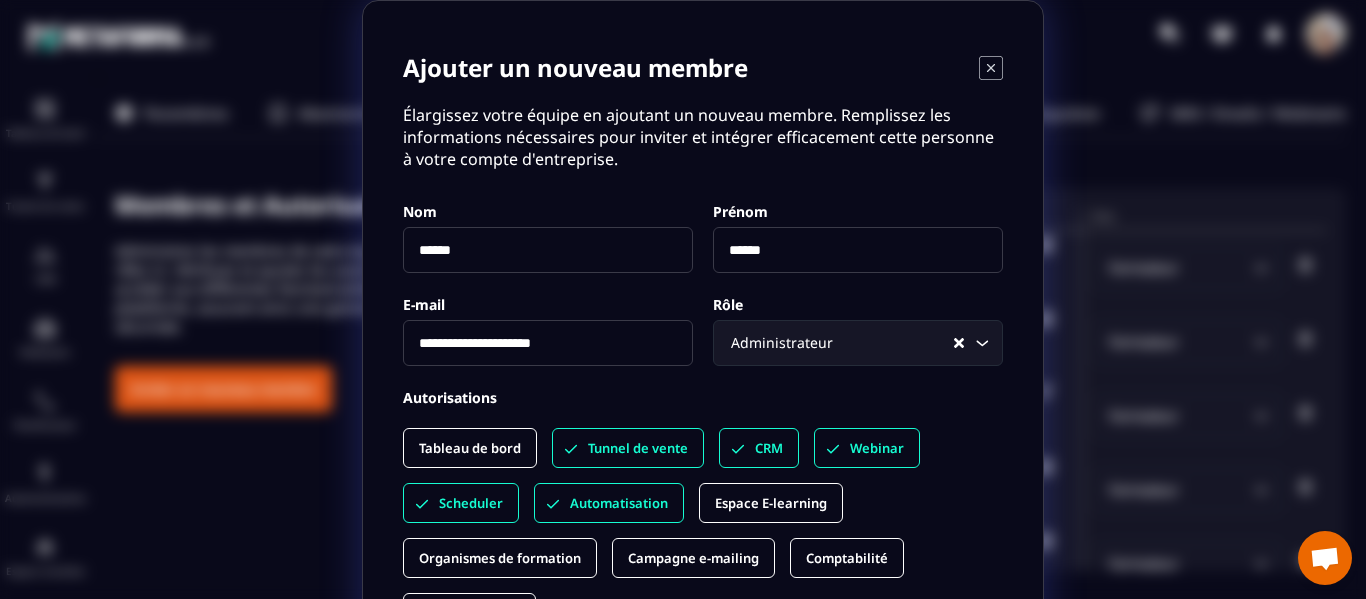 click on "Espace E-learning" at bounding box center [771, 503] 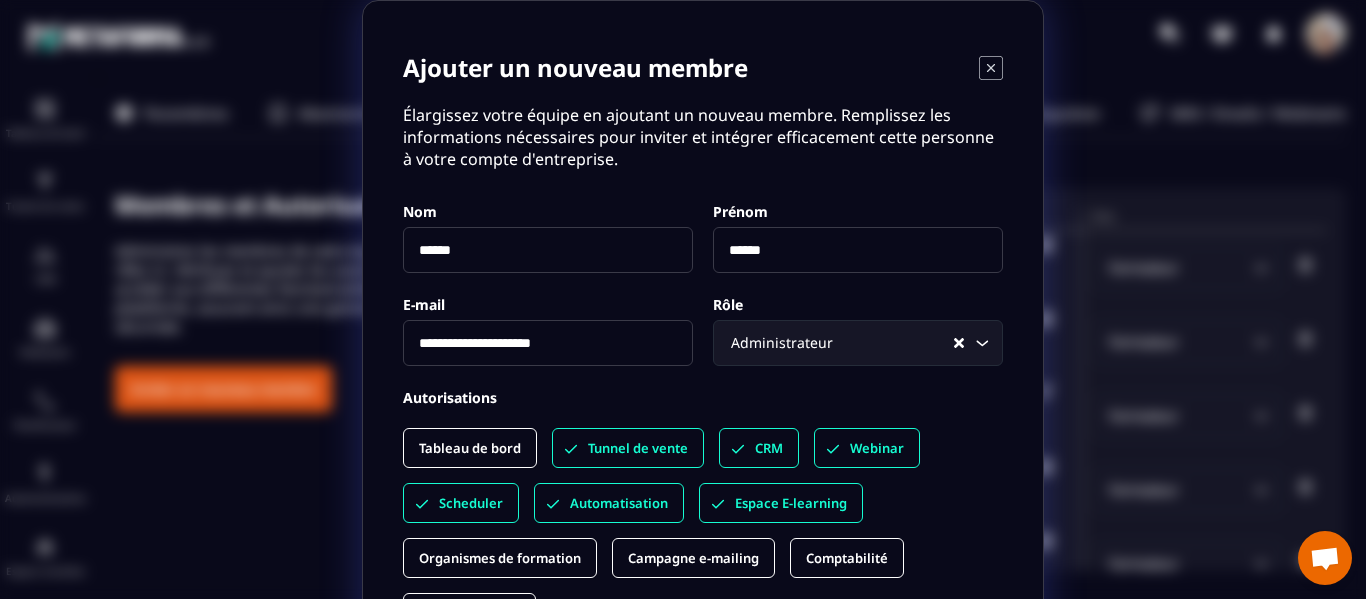 click on "Organismes de formation" at bounding box center [500, 558] 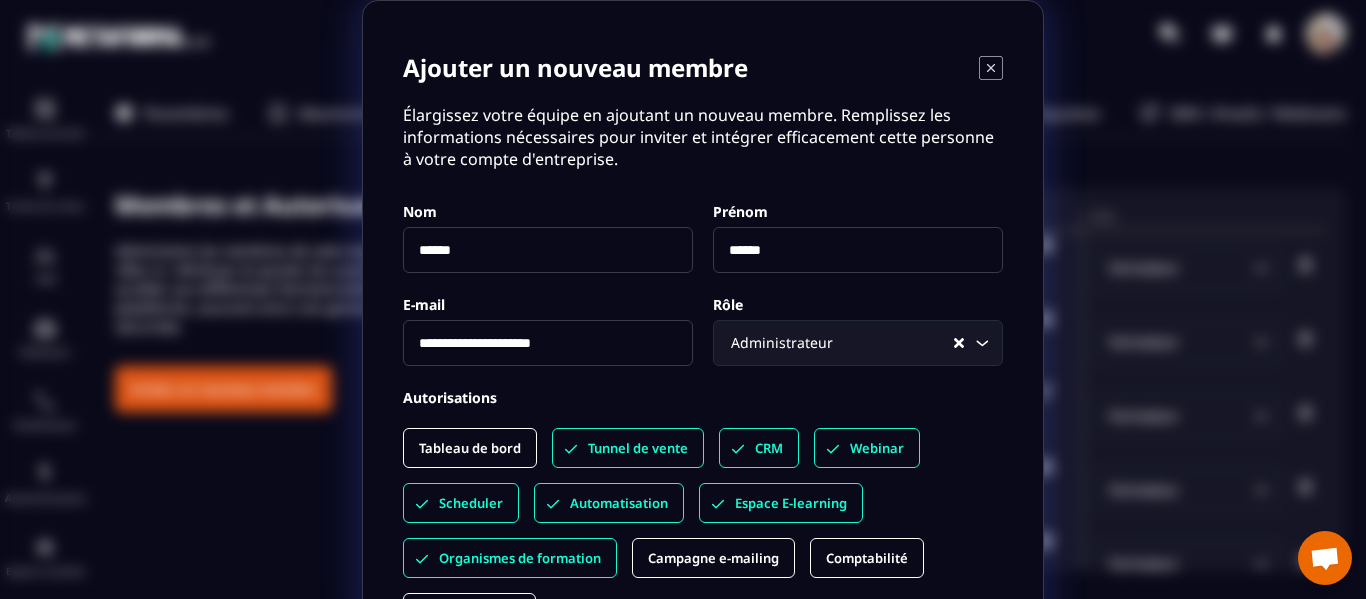 click on "Campagne e-mailing" at bounding box center (713, 558) 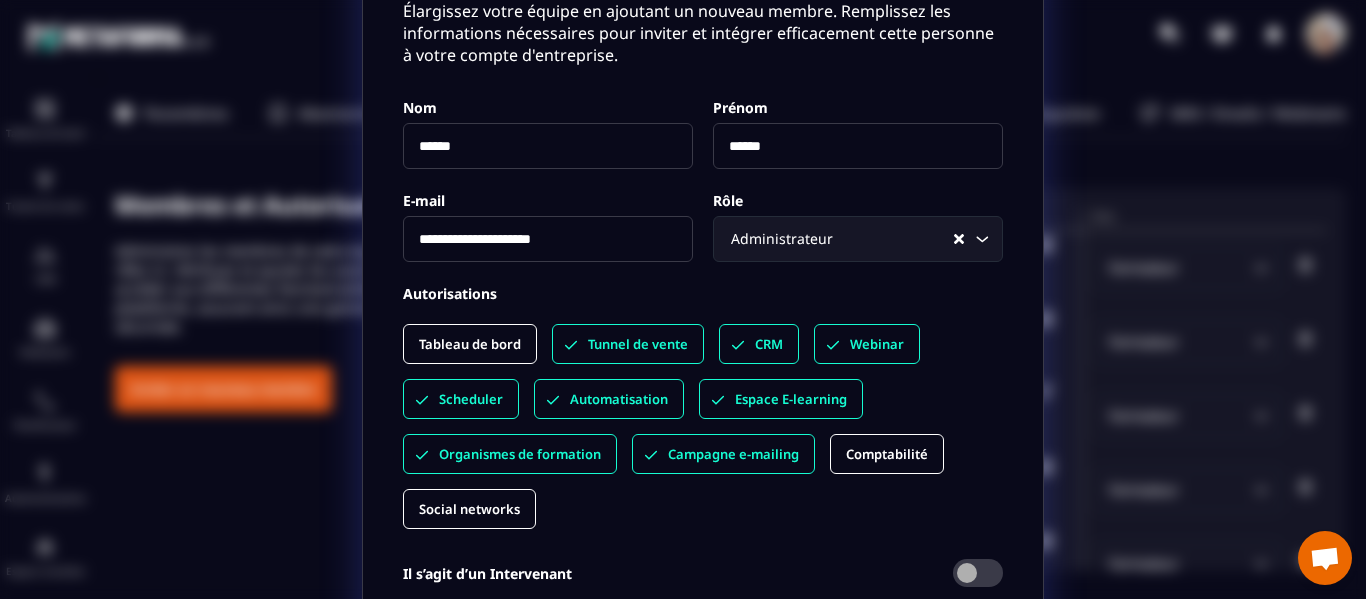 scroll, scrollTop: 109, scrollLeft: 0, axis: vertical 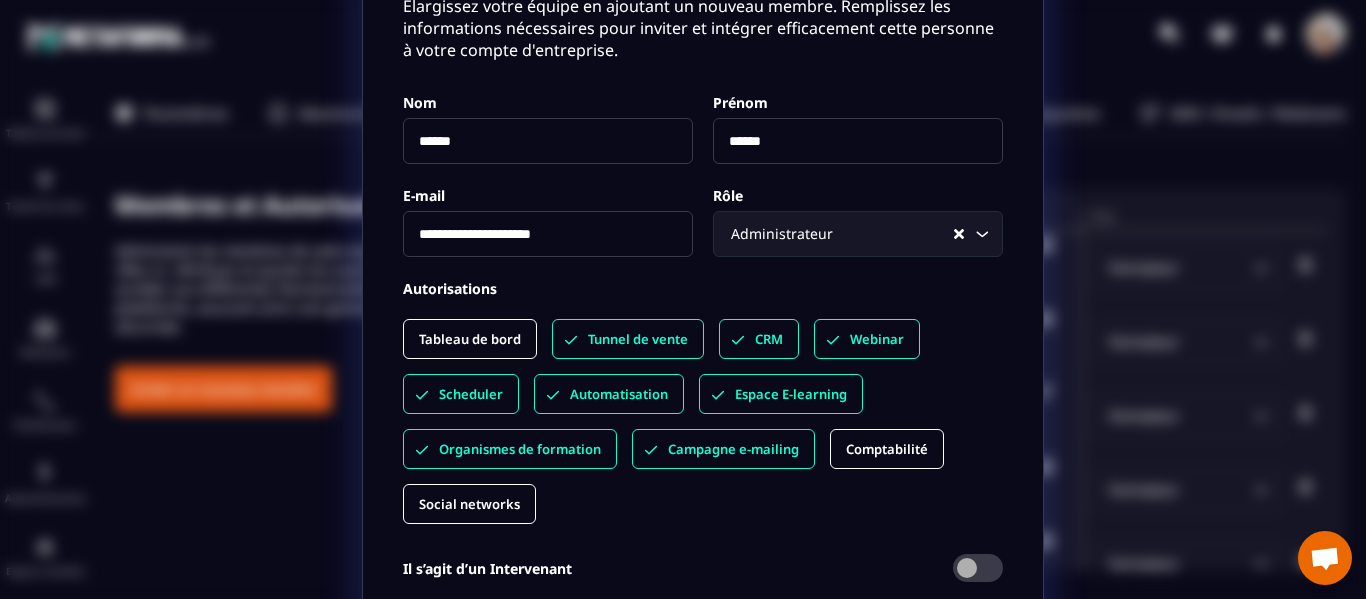 click on "Social networks" at bounding box center [469, 504] 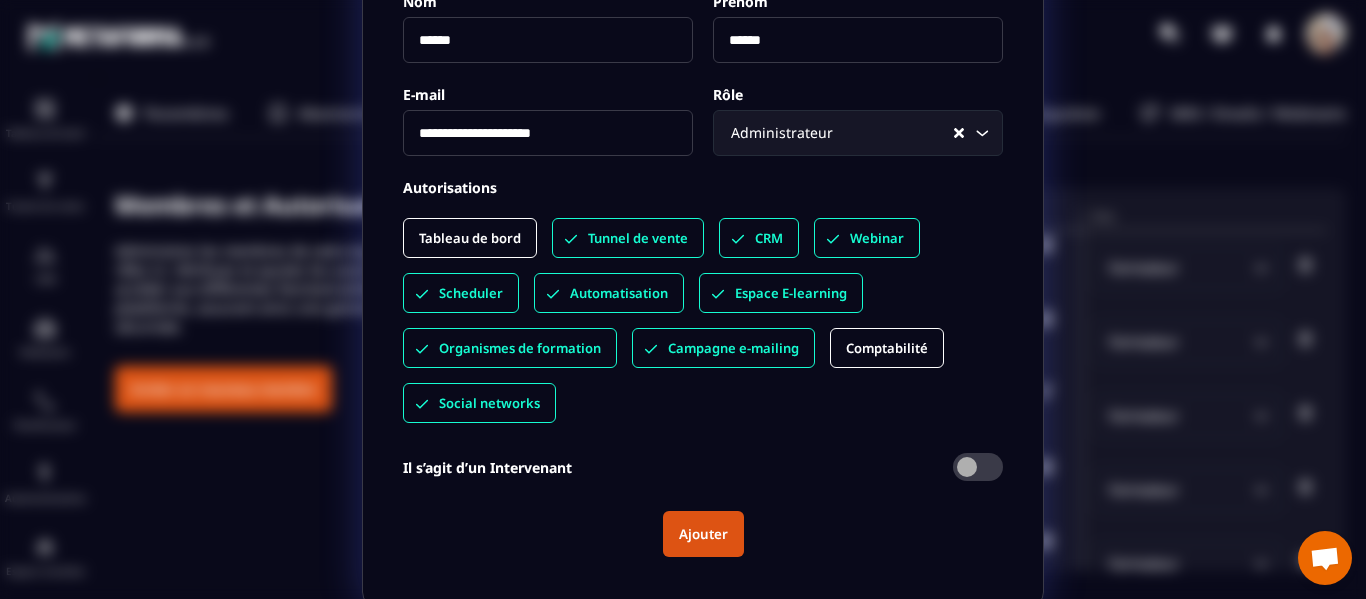 scroll, scrollTop: 219, scrollLeft: 0, axis: vertical 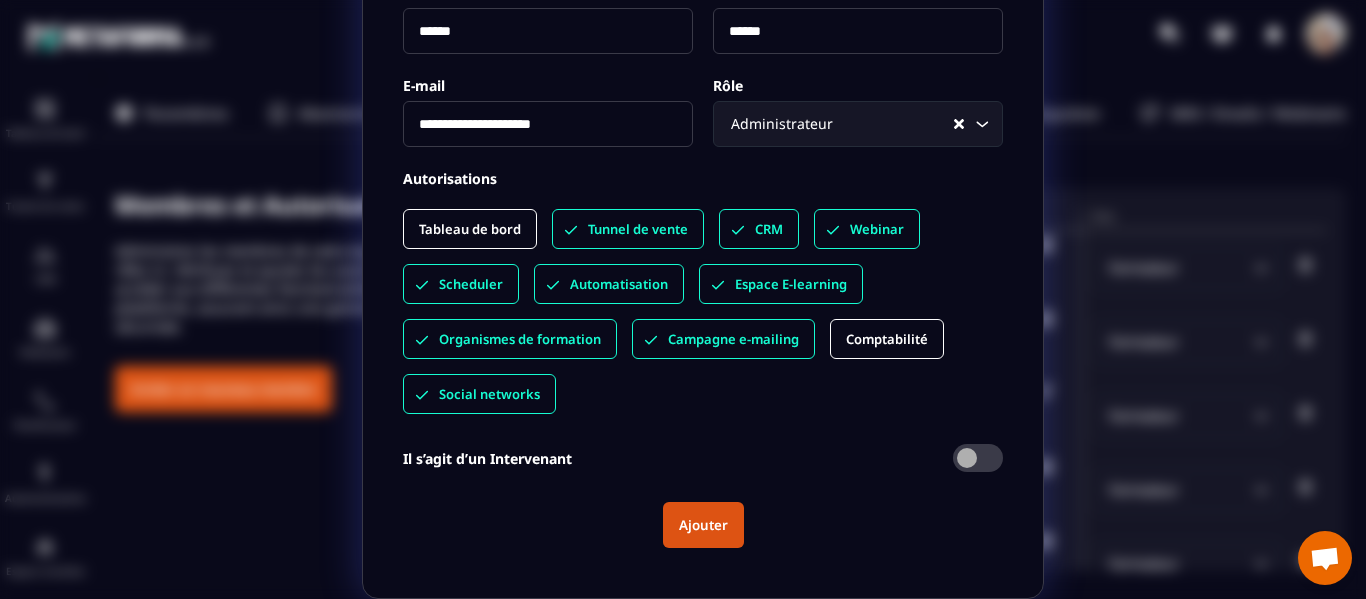 click on "Ajouter" at bounding box center [703, 525] 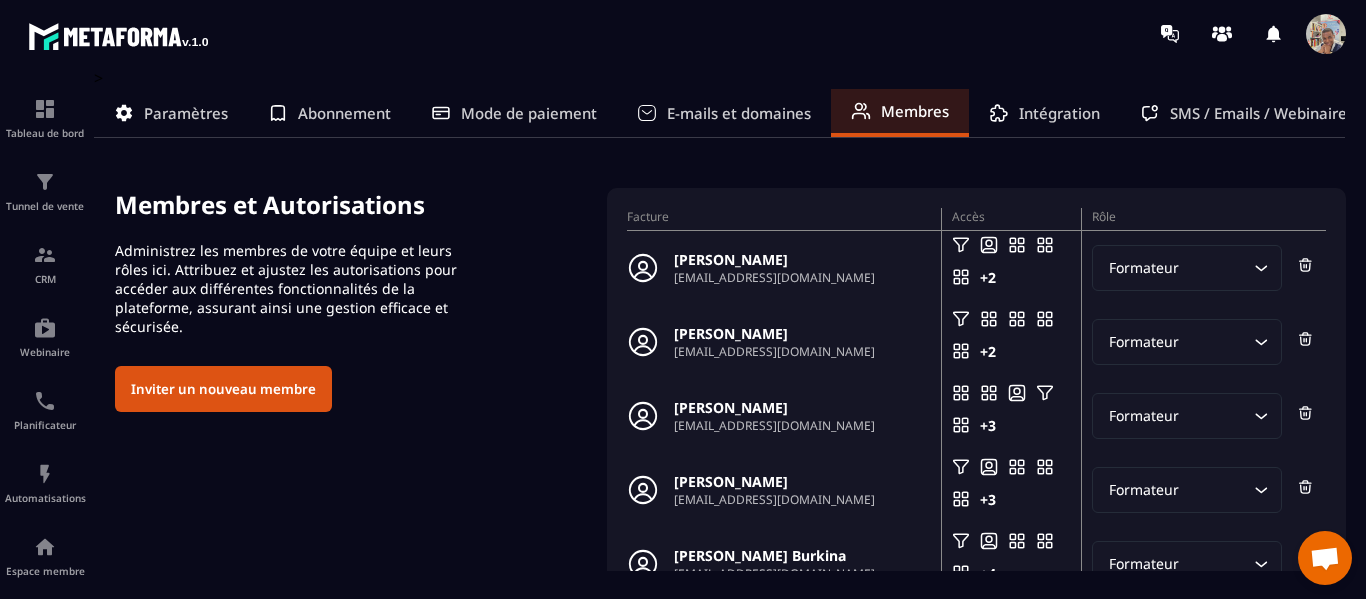 click on "Tableau de bord Tunnel de vente CRM Webinaire Planificateur Automatisations Espace membre Réseaux Sociaux E-mailing Comptabilité  IA prospects  >  Paramètres Abonnement Mode de paiement E-mails et domaines Membres Intégration SMS / Emails / Webinaires WhatsApp Membres et Autorisations Administrez les membres de votre équipe et leurs rôles ici. Attribuez et ajustez les autorisations pour accéder aux différentes fonctionnalités de la plateforme, assurant ainsi une gestion efficace et sécurisée. Inviter un nouveau membre Facture Accès Rôle [PERSON_NAME] [EMAIL_ADDRESS][DOMAIN_NAME] +2 Accès en modification Formateur Loading... [PERSON_NAME] [EMAIL_ADDRESS][DOMAIN_NAME] +2 Accès en modification Formateur Loading... [PERSON_NAME] [EMAIL_ADDRESS][DOMAIN_NAME] +3 Accès en modification Formateur Loading... [PERSON_NAME] [EMAIL_ADDRESS][DOMAIN_NAME] +3 Accès en modification Formateur Loading... [PERSON_NAME] Burkina [EMAIL_ADDRESS][DOMAIN_NAME] +4 Accès en modification Formateur Loading... [GEOGRAPHIC_DATA] +2 Accès en modification +7 01" at bounding box center (683, 333) 